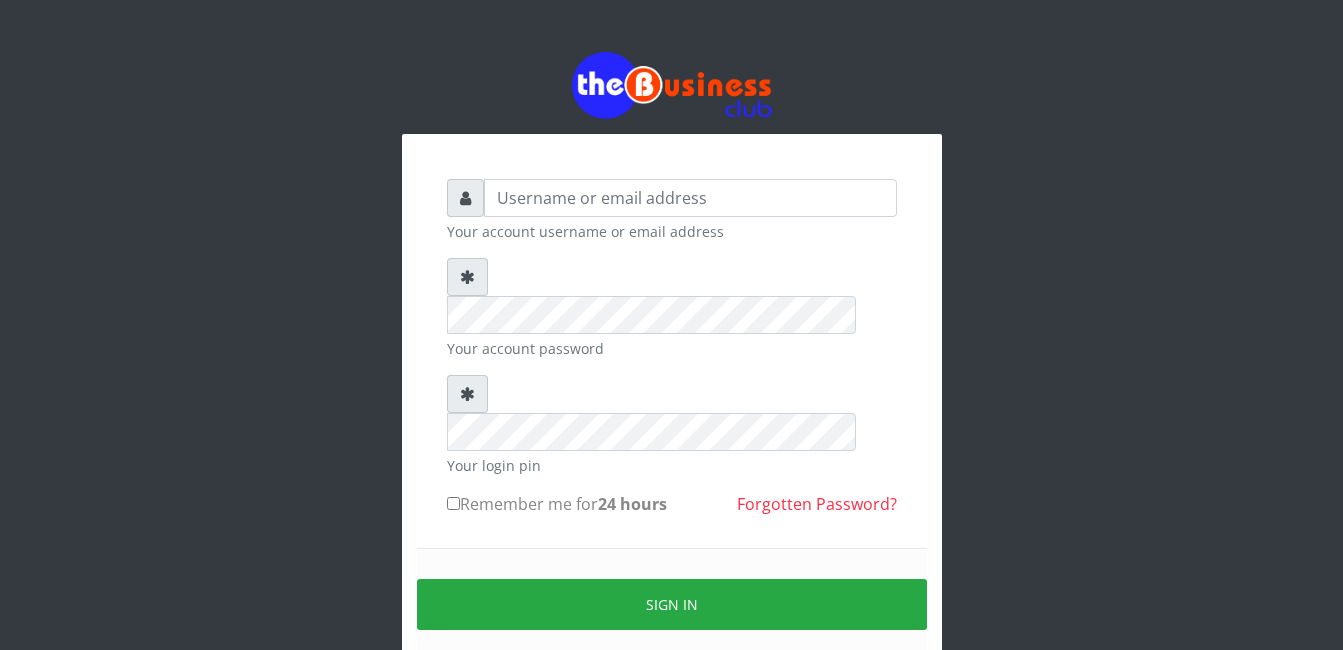 scroll, scrollTop: 0, scrollLeft: 0, axis: both 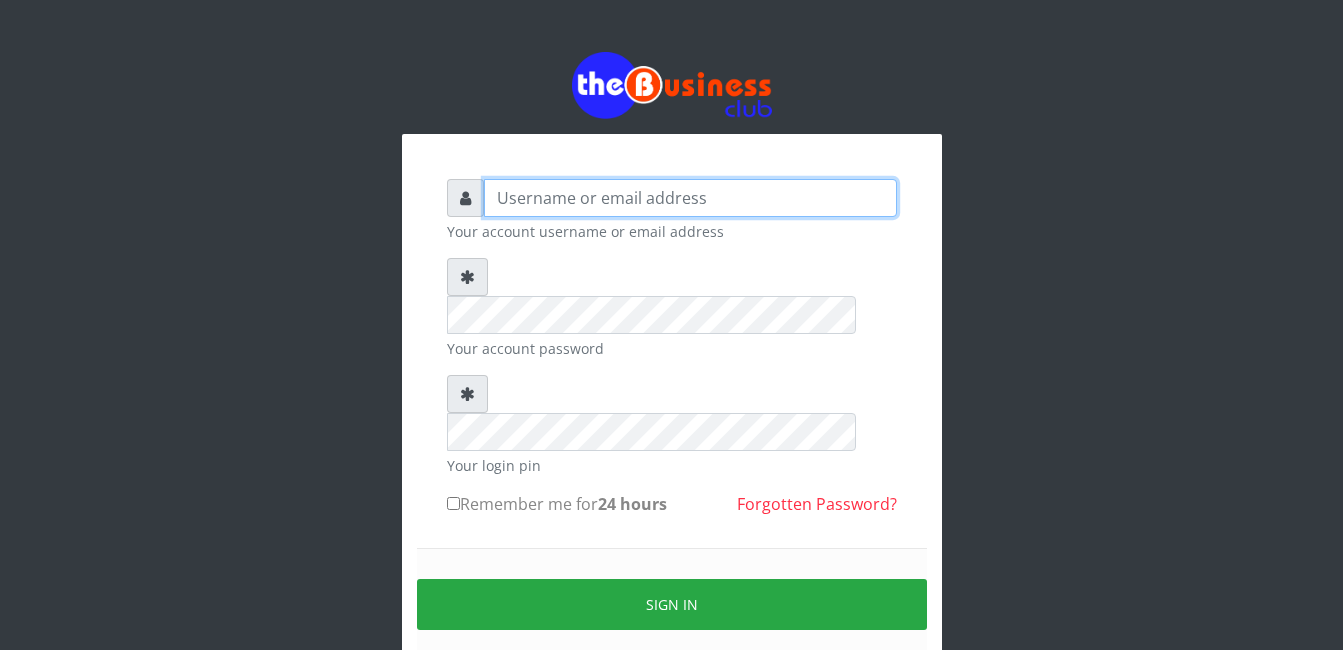 type on "[LAST]" 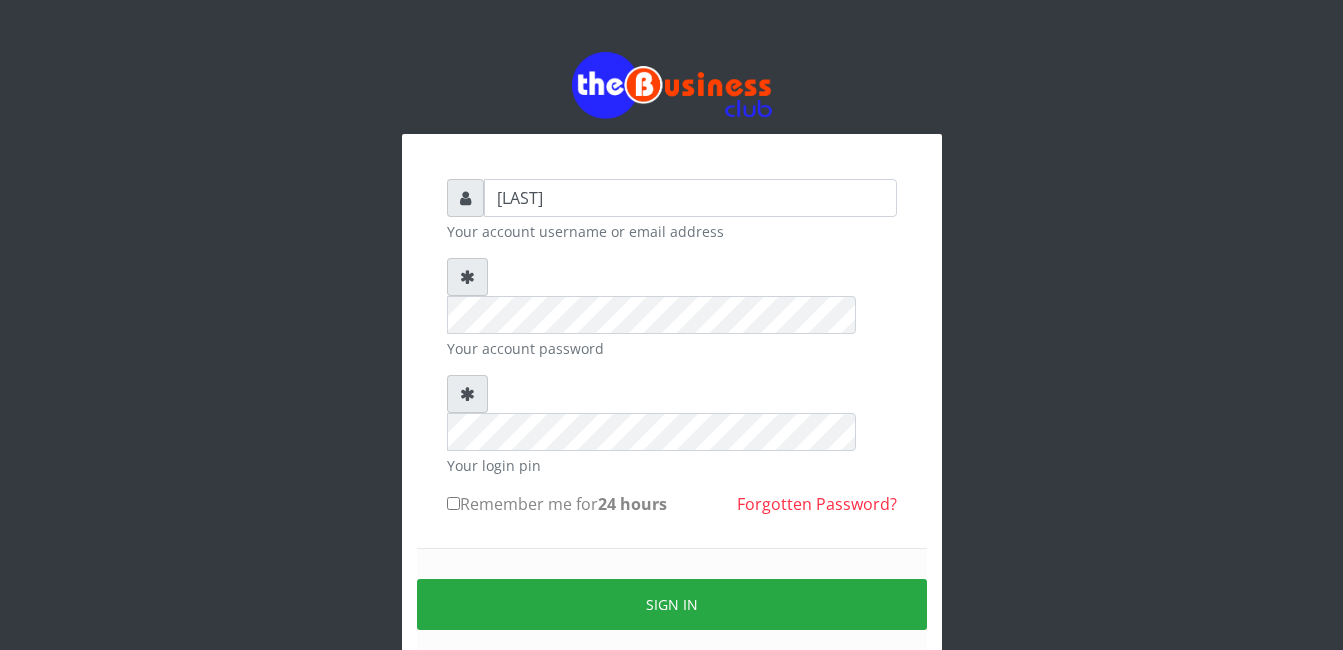 click on "Remember me for  24 hours" at bounding box center (453, 503) 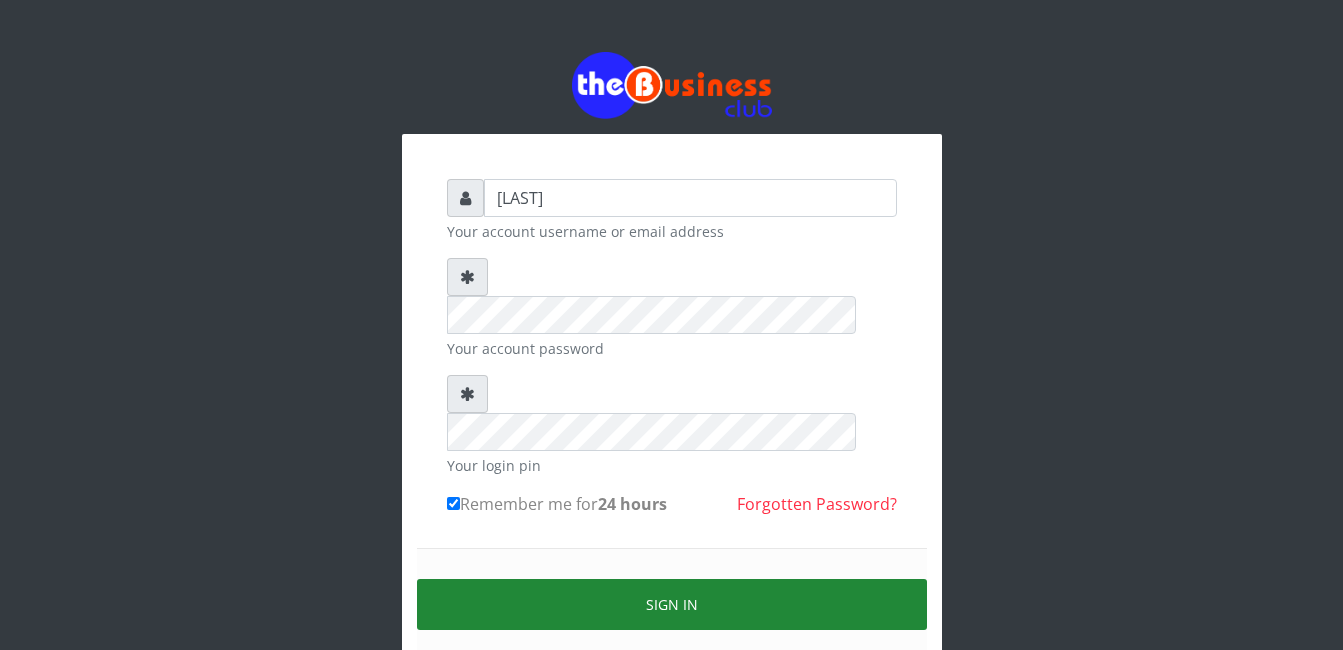click on "Sign in" at bounding box center (672, 604) 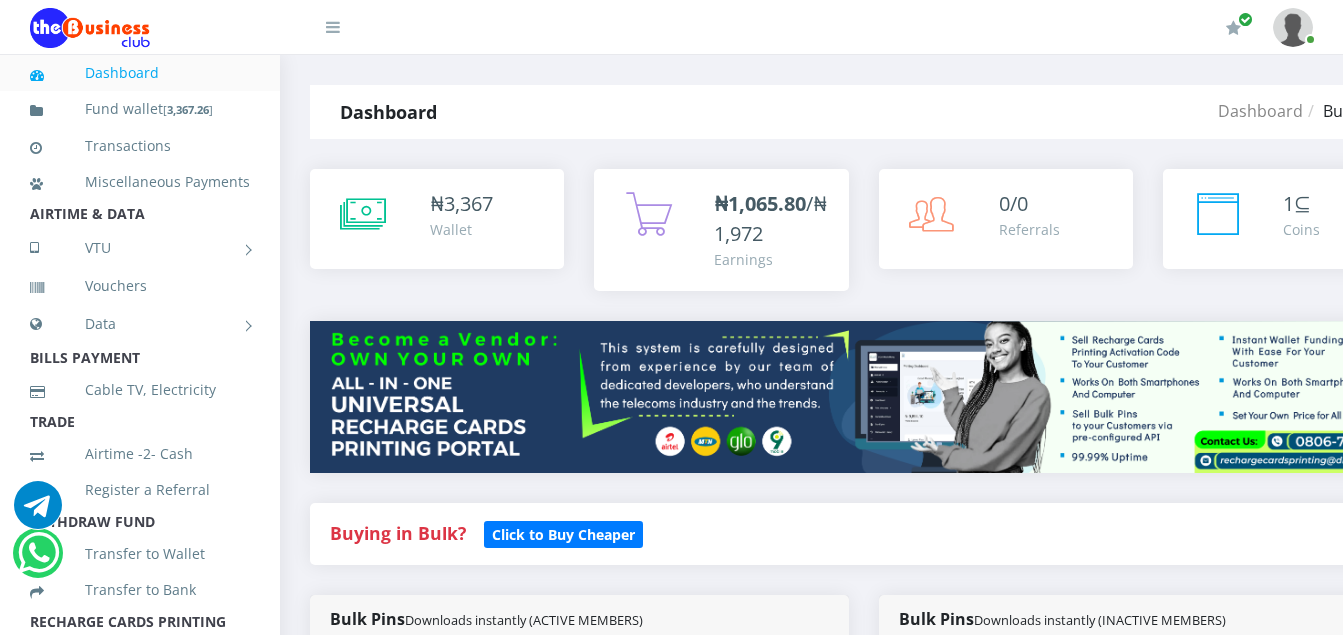 scroll, scrollTop: 0, scrollLeft: 0, axis: both 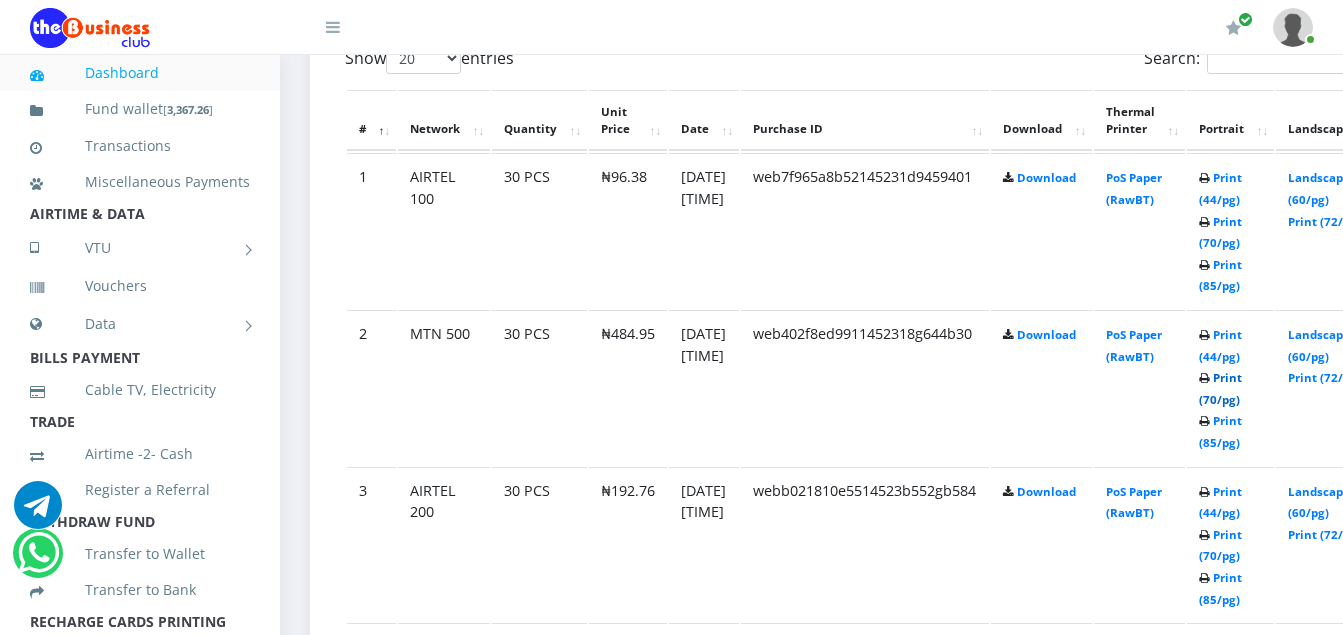 click on "Print (70/pg)" at bounding box center (1220, 388) 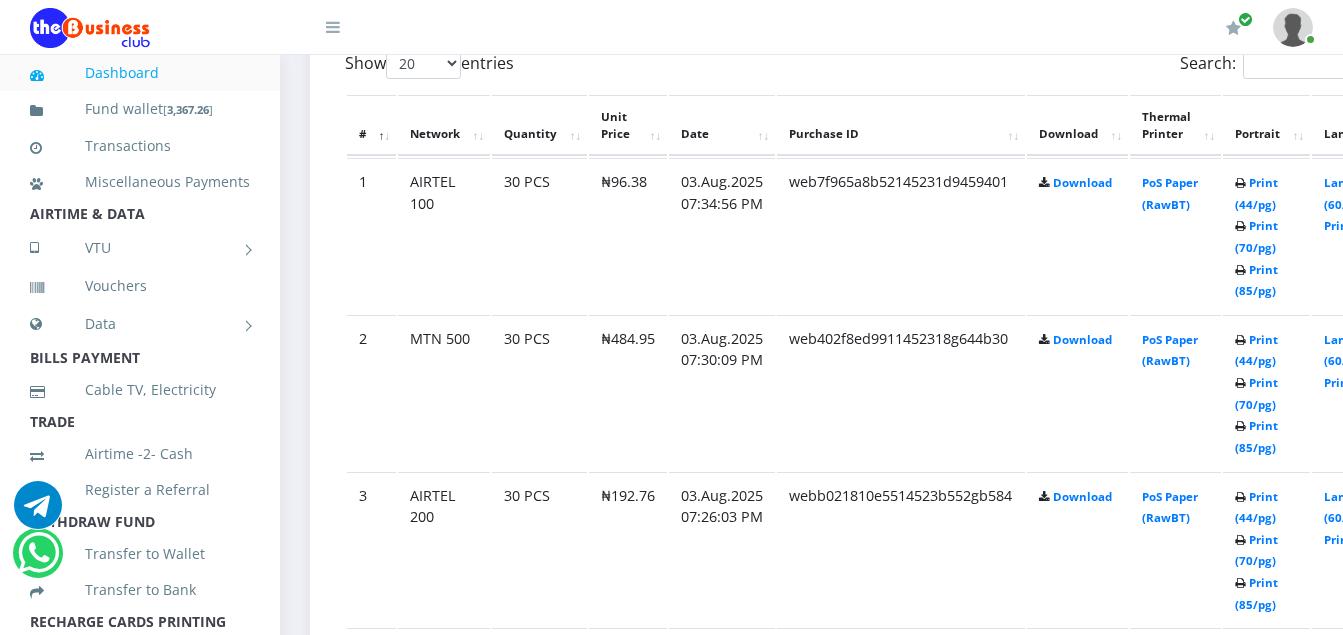 scroll, scrollTop: 0, scrollLeft: 0, axis: both 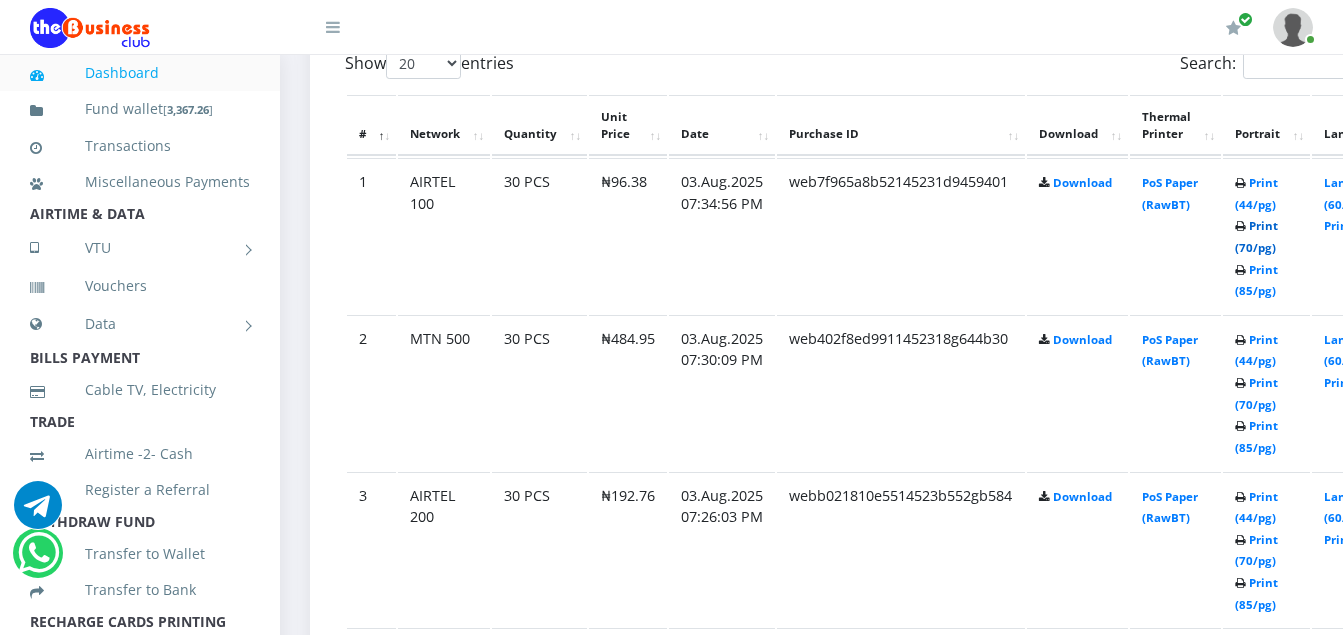 click on "Print (70/pg)" at bounding box center (1256, 236) 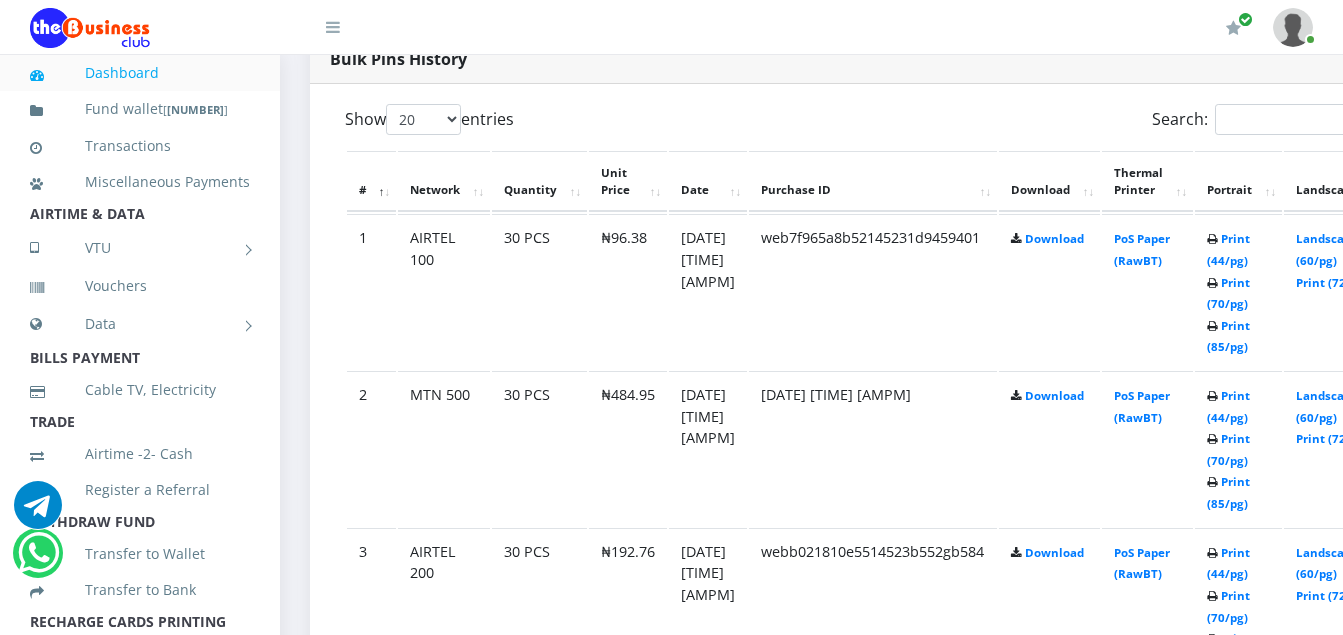 scroll, scrollTop: 0, scrollLeft: 0, axis: both 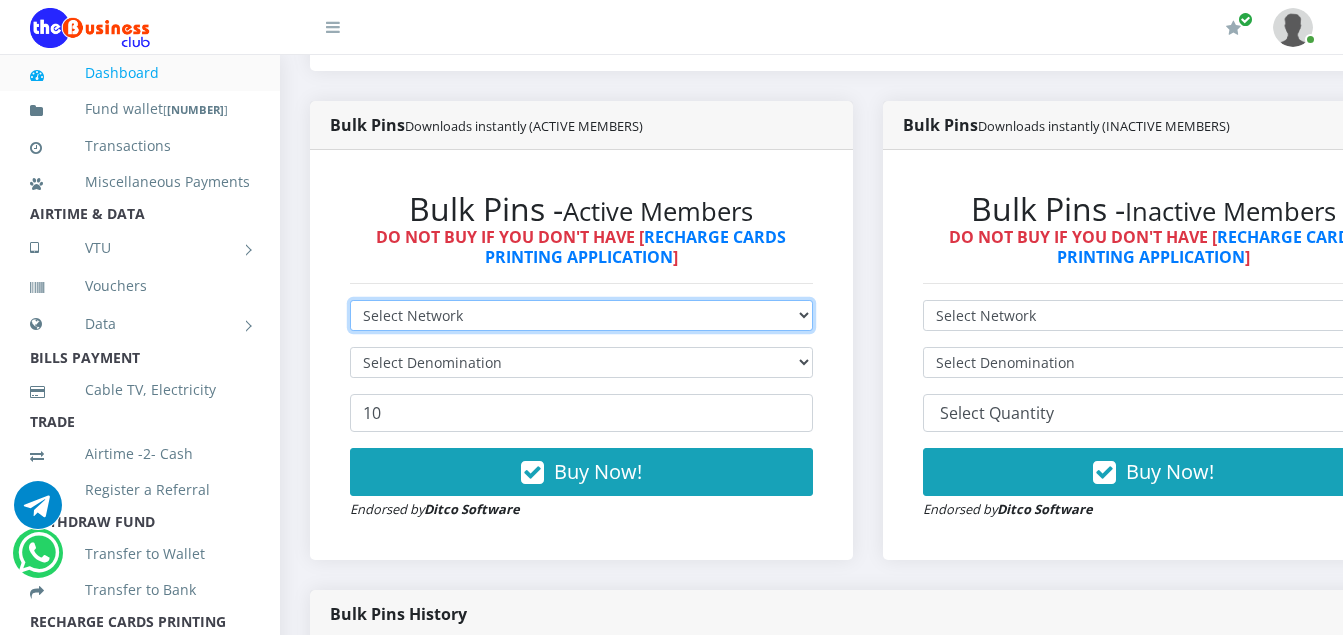 click on "Select Network
MTN
Globacom
9Mobile
Airtel" at bounding box center [581, 315] 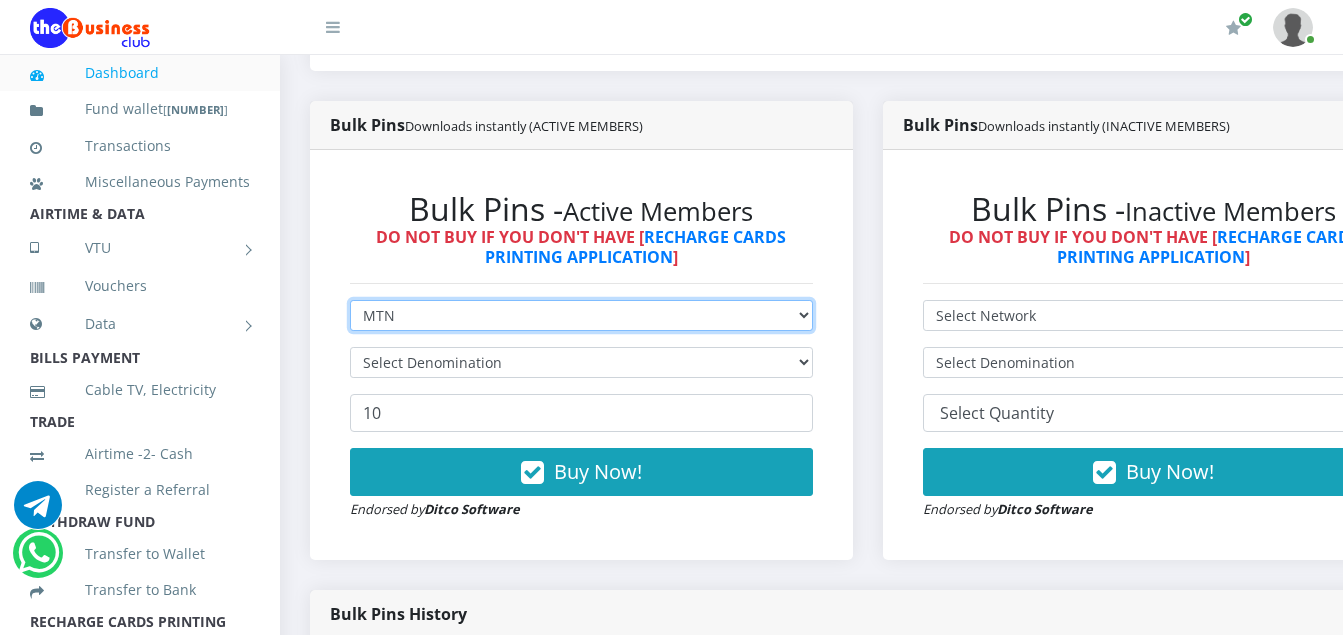 click on "Select Network
MTN
Globacom
9Mobile
Airtel" at bounding box center [581, 315] 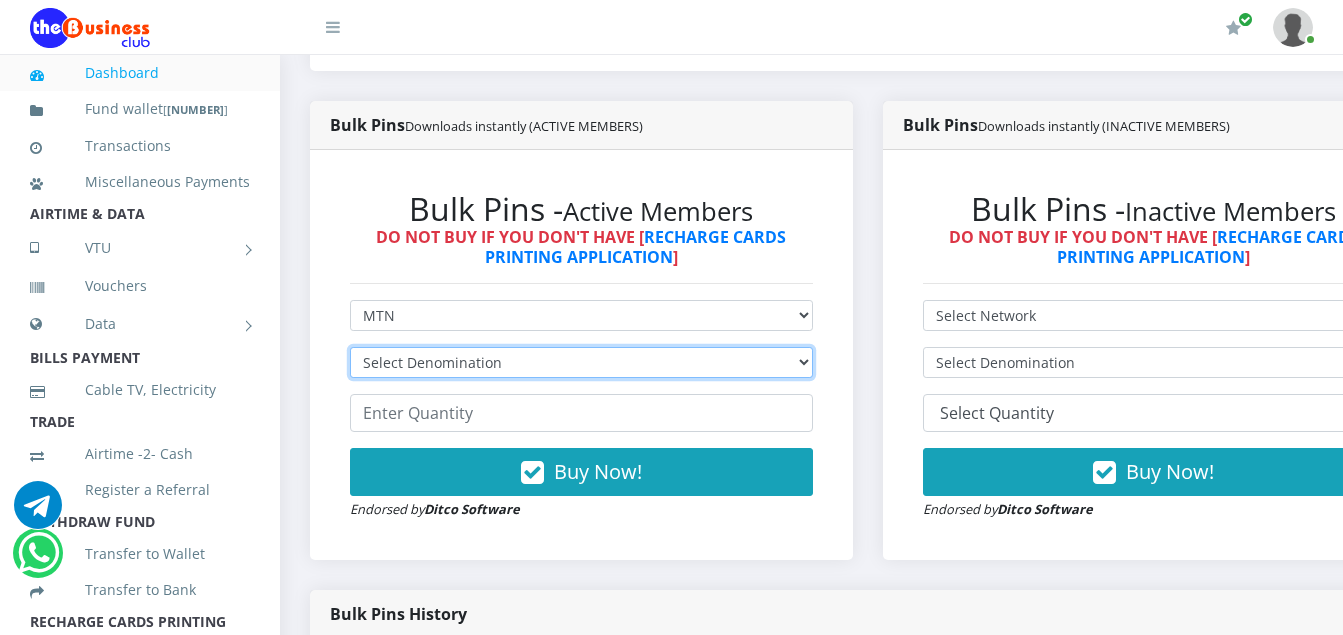 click on "Select Denomination MTN NGN100 - ₦96.99 MTN NGN200 - ₦193.98 MTN NGN400 - ₦387.96 MTN NGN500 - ₦484.95 MTN NGN1000 - ₦969.90 MTN NGN1500 - ₦1,454.85" at bounding box center [581, 362] 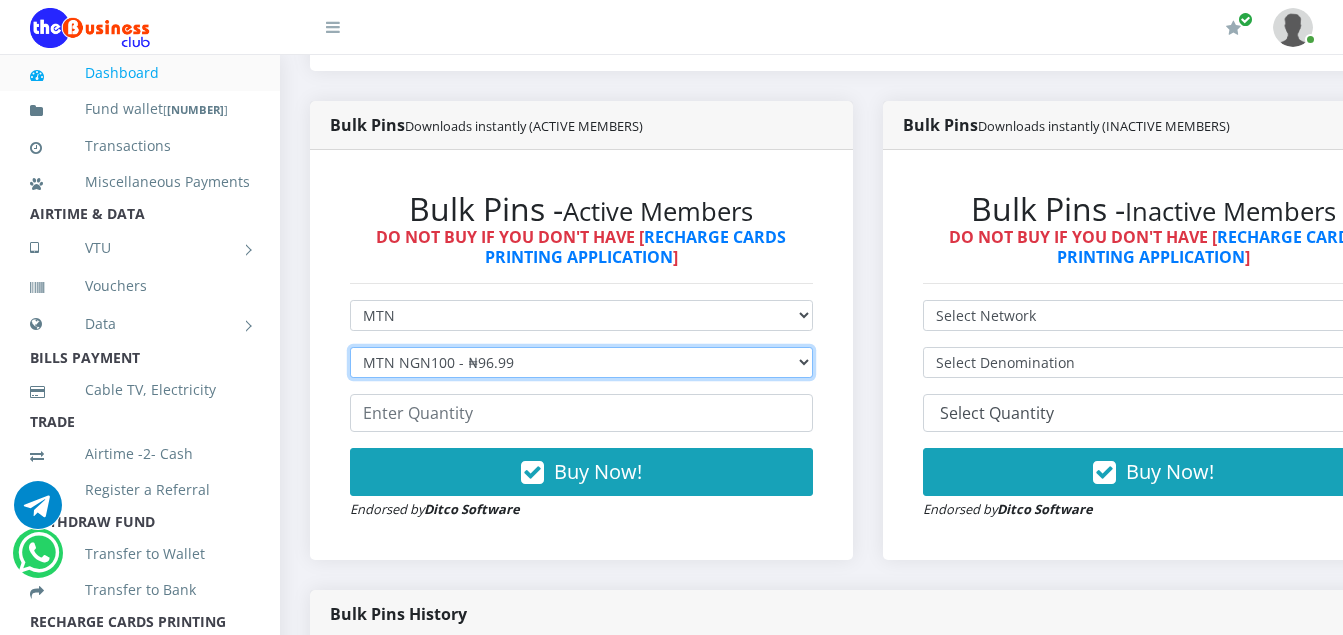 click on "Select Denomination MTN NGN100 - ₦96.99 MTN NGN200 - ₦193.98 MTN NGN400 - ₦387.96 MTN NGN500 - ₦484.95 MTN NGN1000 - ₦969.90 MTN NGN1500 - ₦1,454.85" at bounding box center (581, 362) 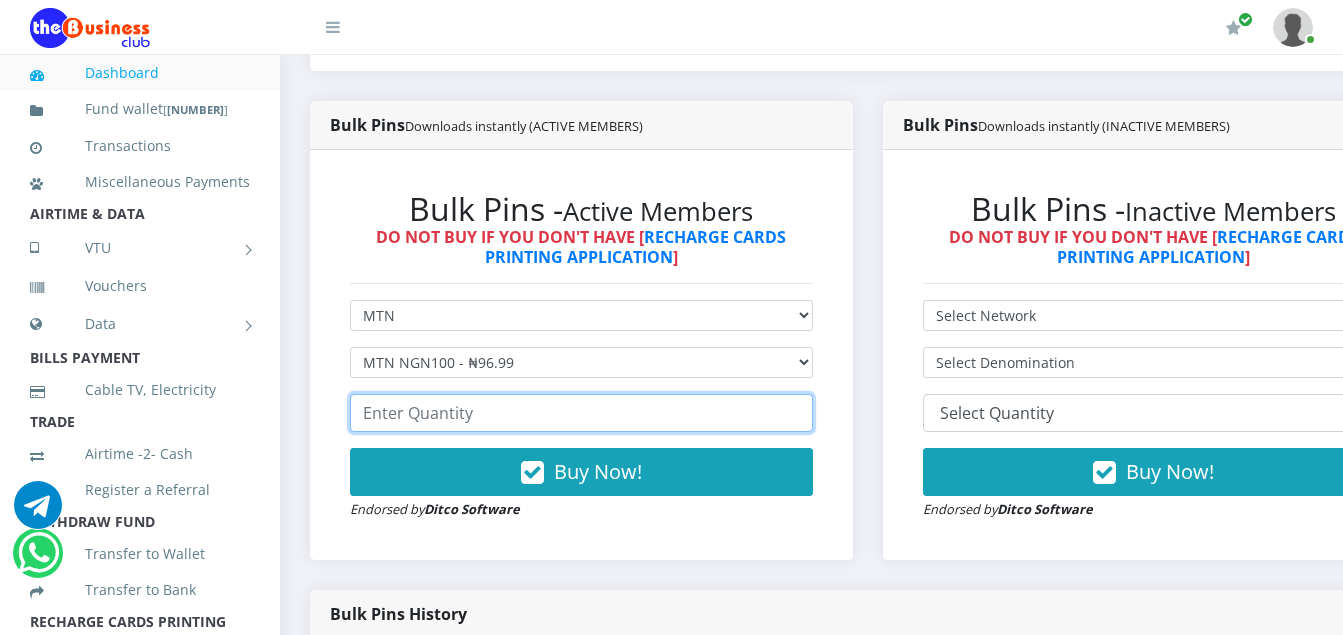 click at bounding box center (581, 413) 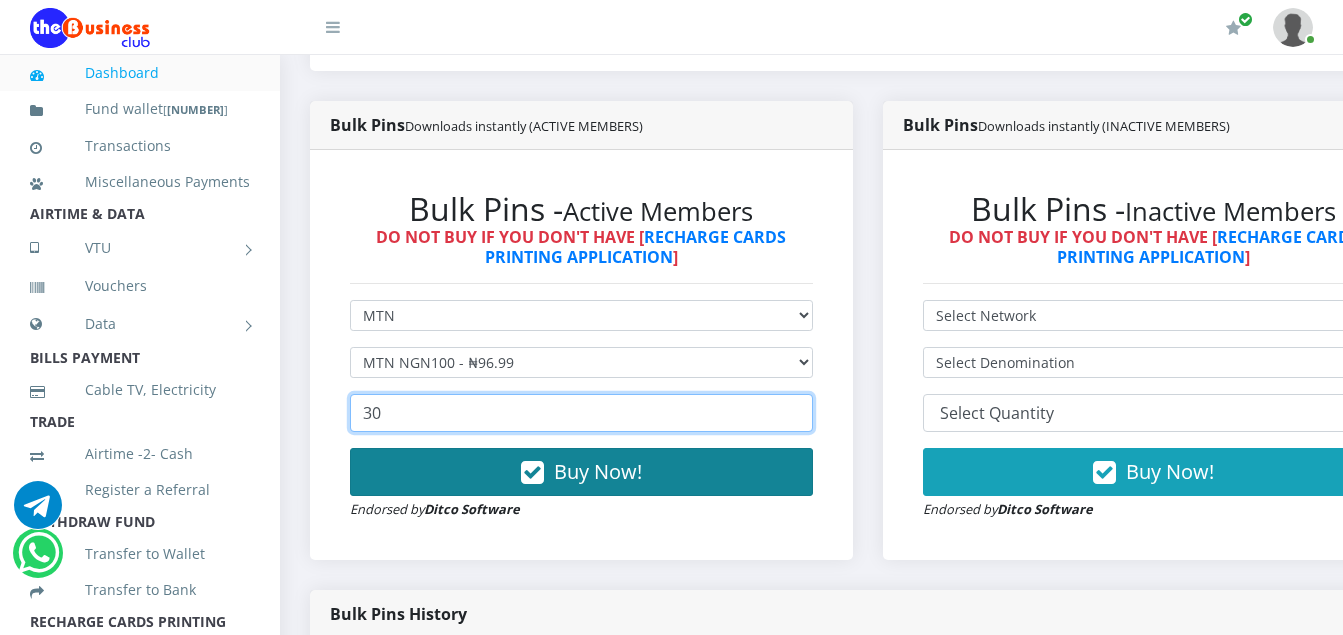 type on "30" 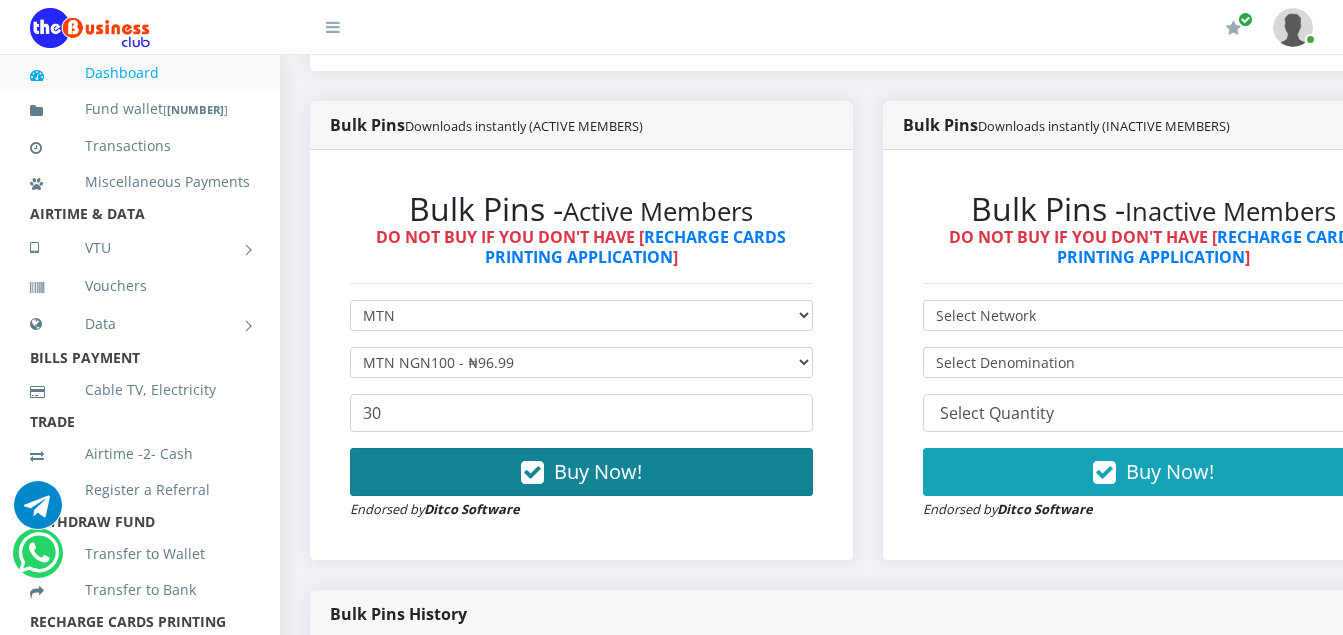 click on "Buy Now!" at bounding box center (581, 472) 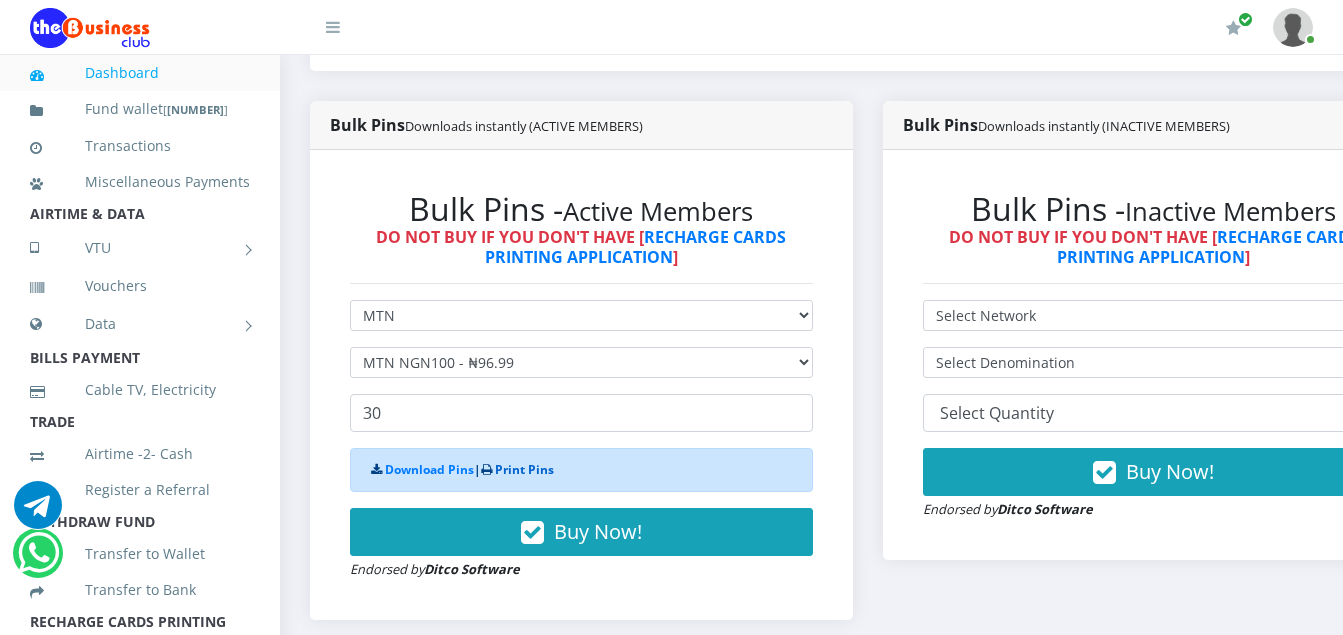 click on "Print Pins" at bounding box center [524, 469] 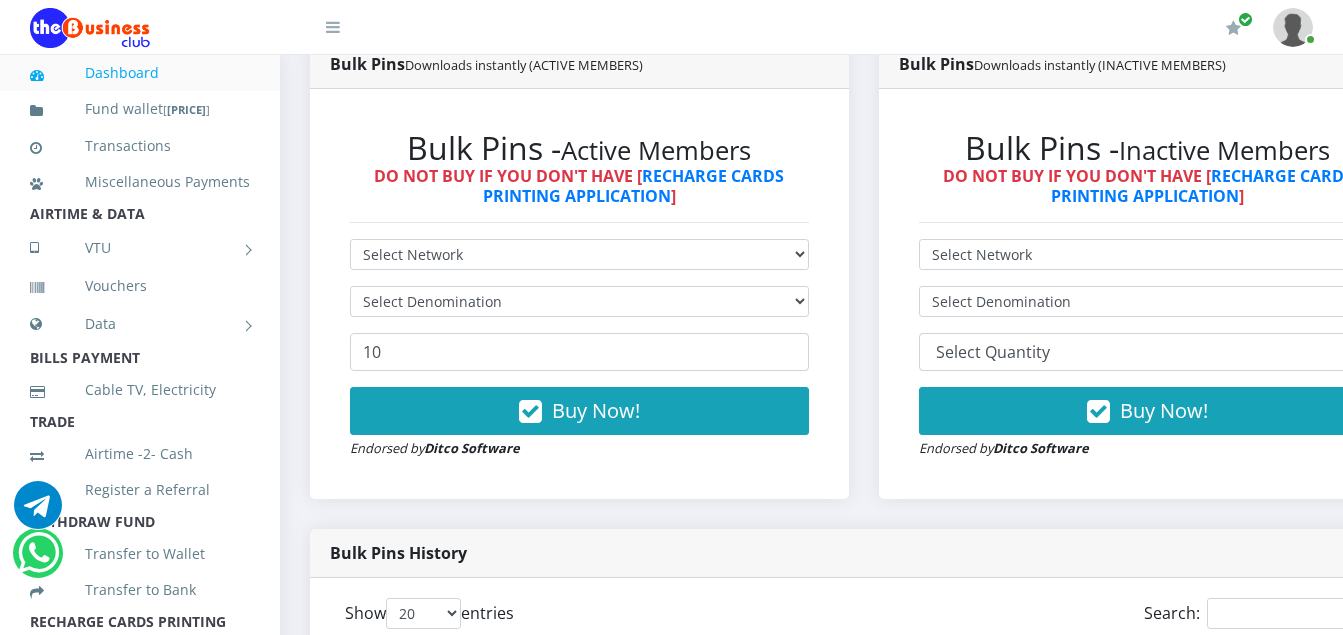 scroll, scrollTop: 0, scrollLeft: 0, axis: both 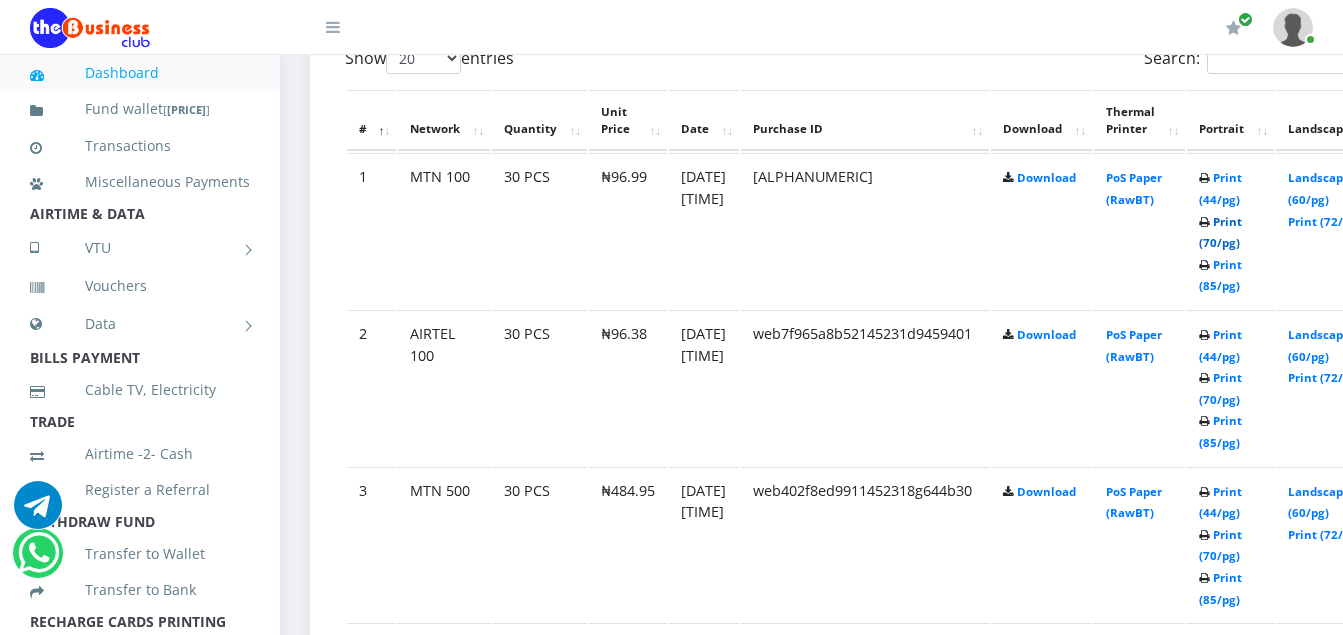 click on "Print (70/pg)" at bounding box center [1220, 232] 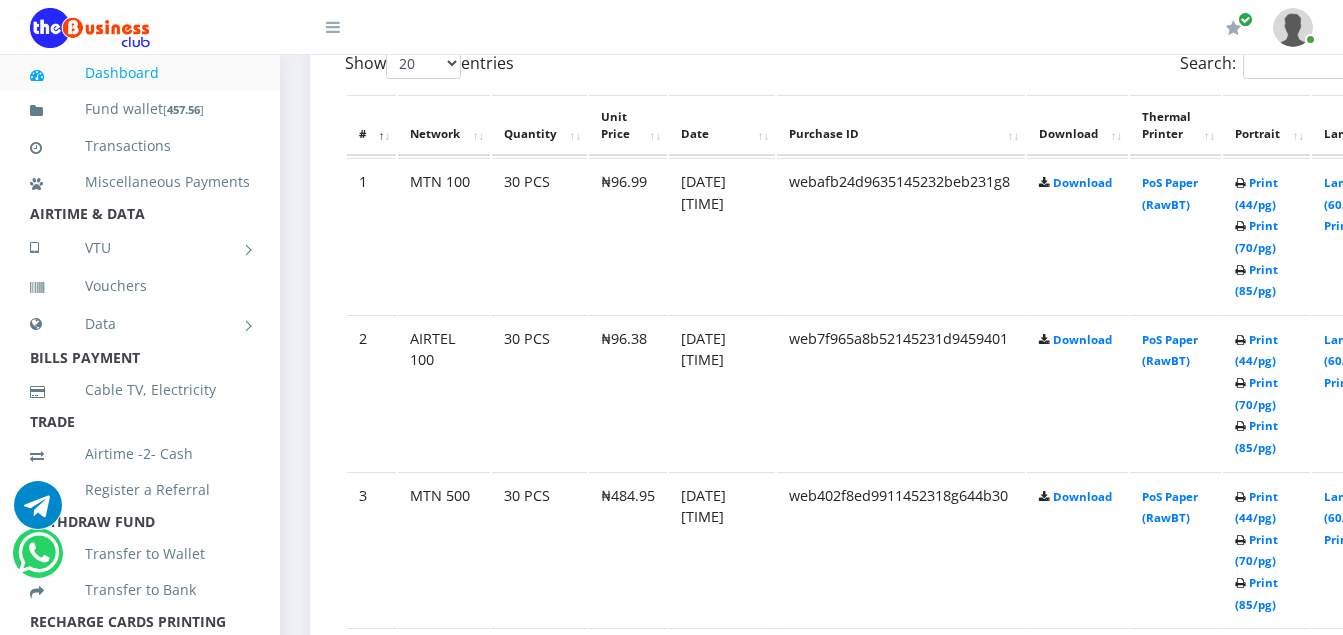 scroll, scrollTop: 0, scrollLeft: 0, axis: both 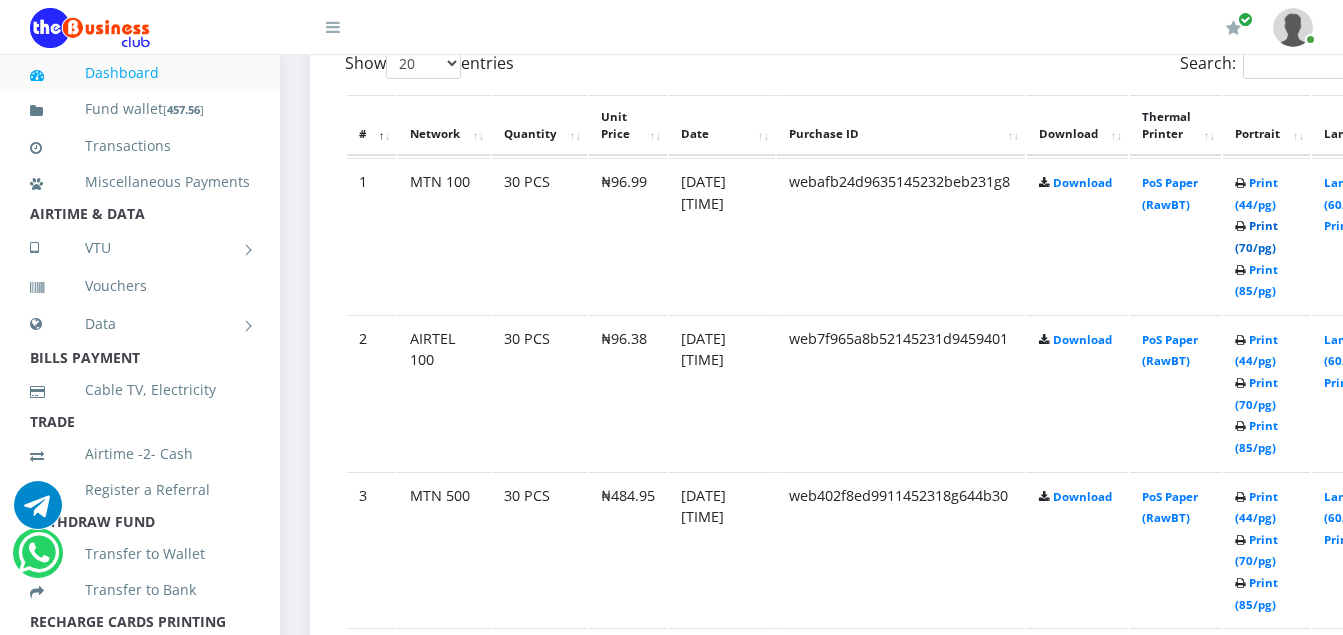 click on "Print (70/pg)" at bounding box center [1256, 236] 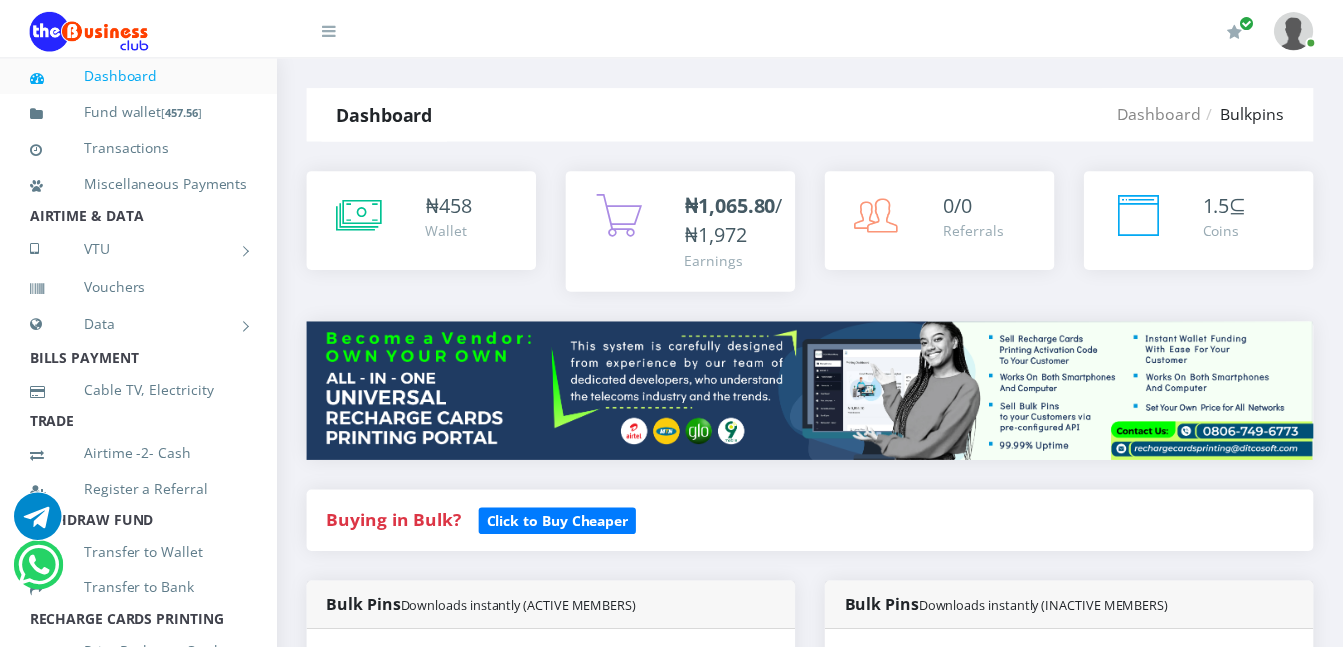 scroll, scrollTop: 1174, scrollLeft: 0, axis: vertical 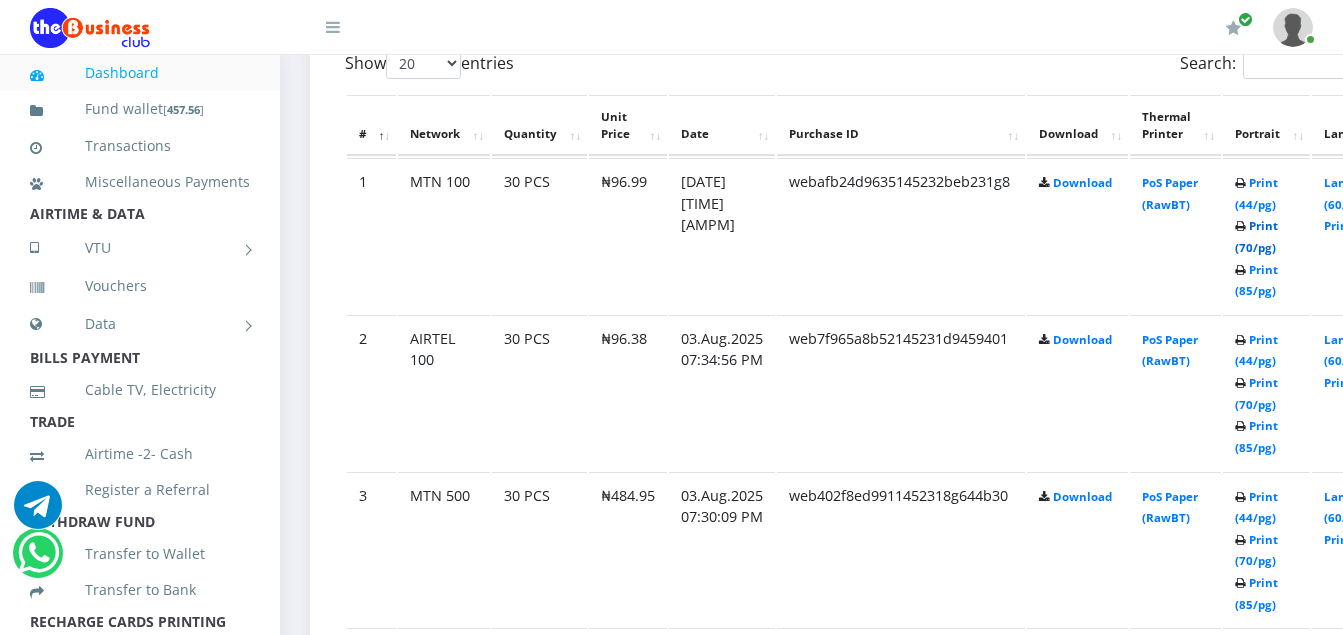 click on "Print (70/pg)" at bounding box center [1256, 236] 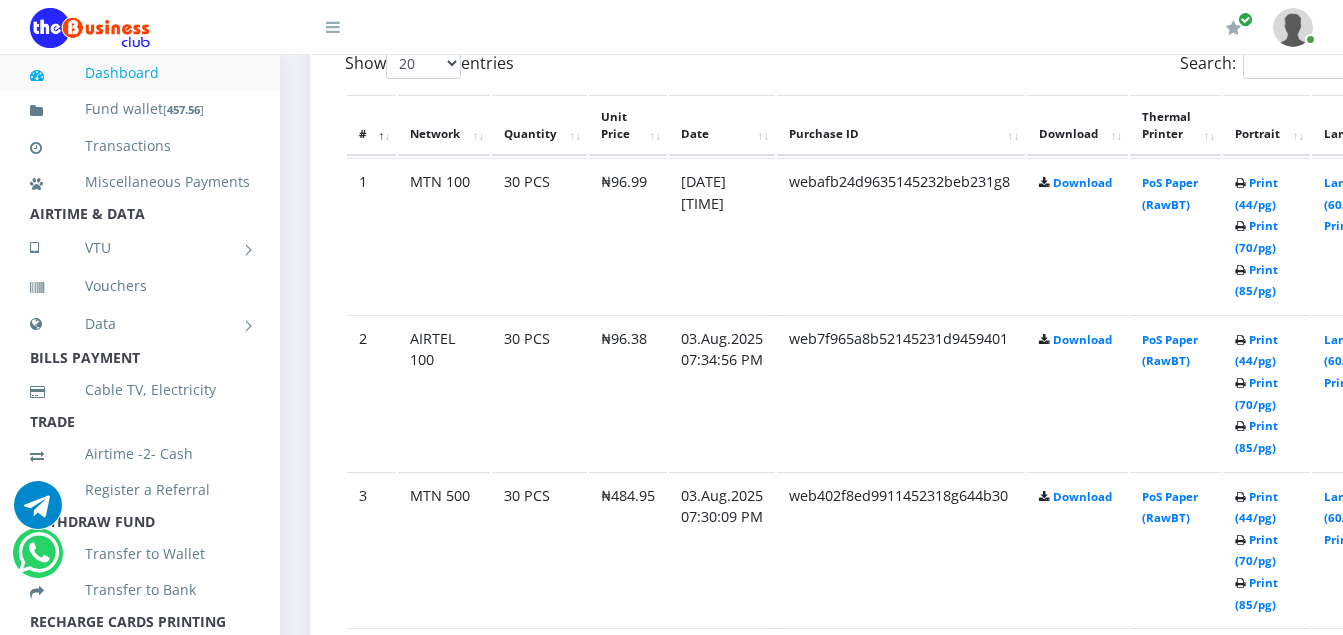 scroll, scrollTop: 0, scrollLeft: 0, axis: both 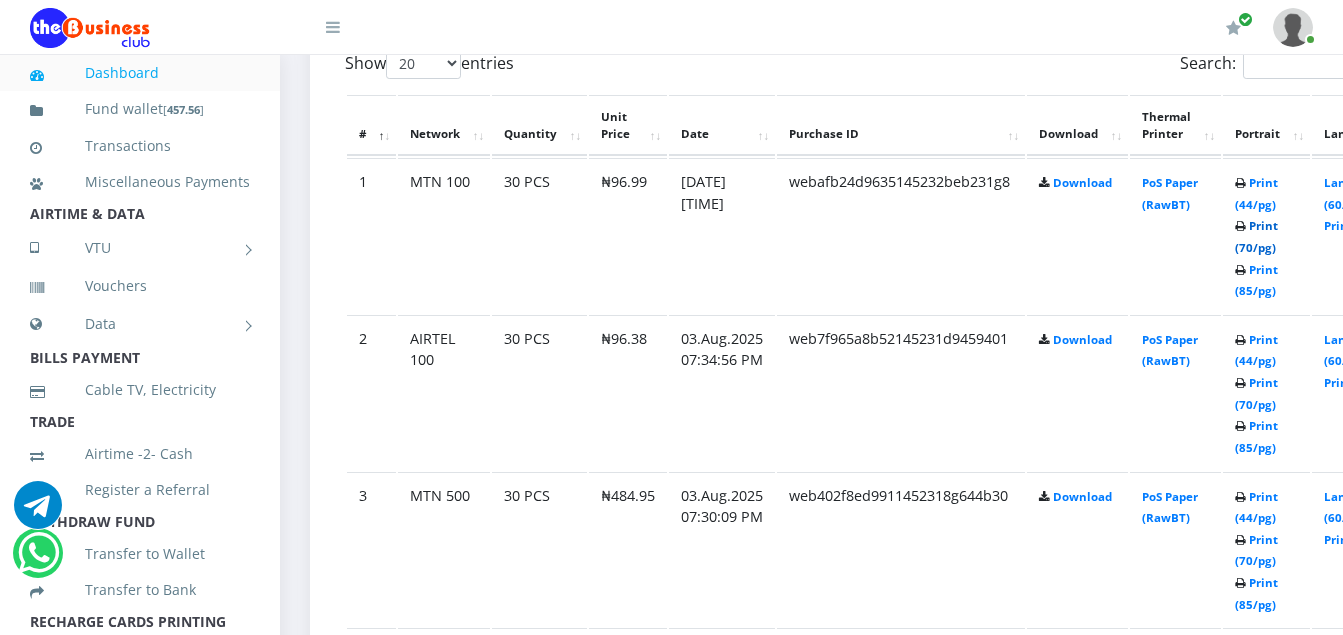 click on "Print (70/pg)" at bounding box center (1256, 236) 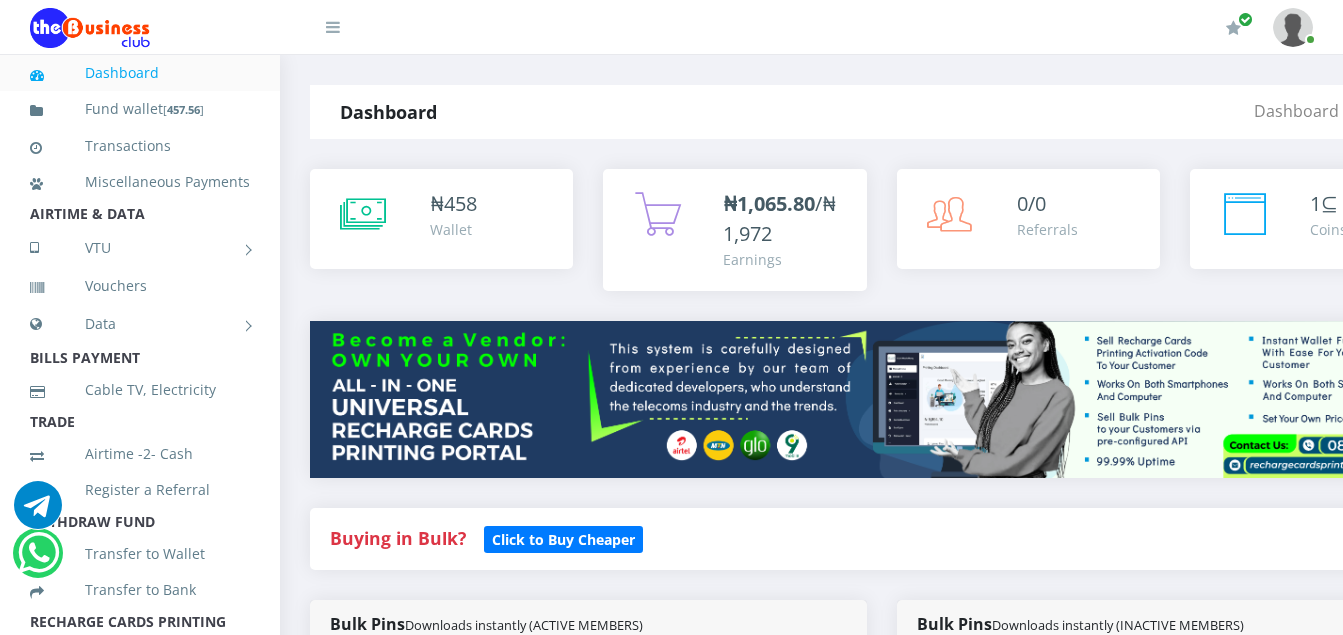 scroll, scrollTop: 0, scrollLeft: 0, axis: both 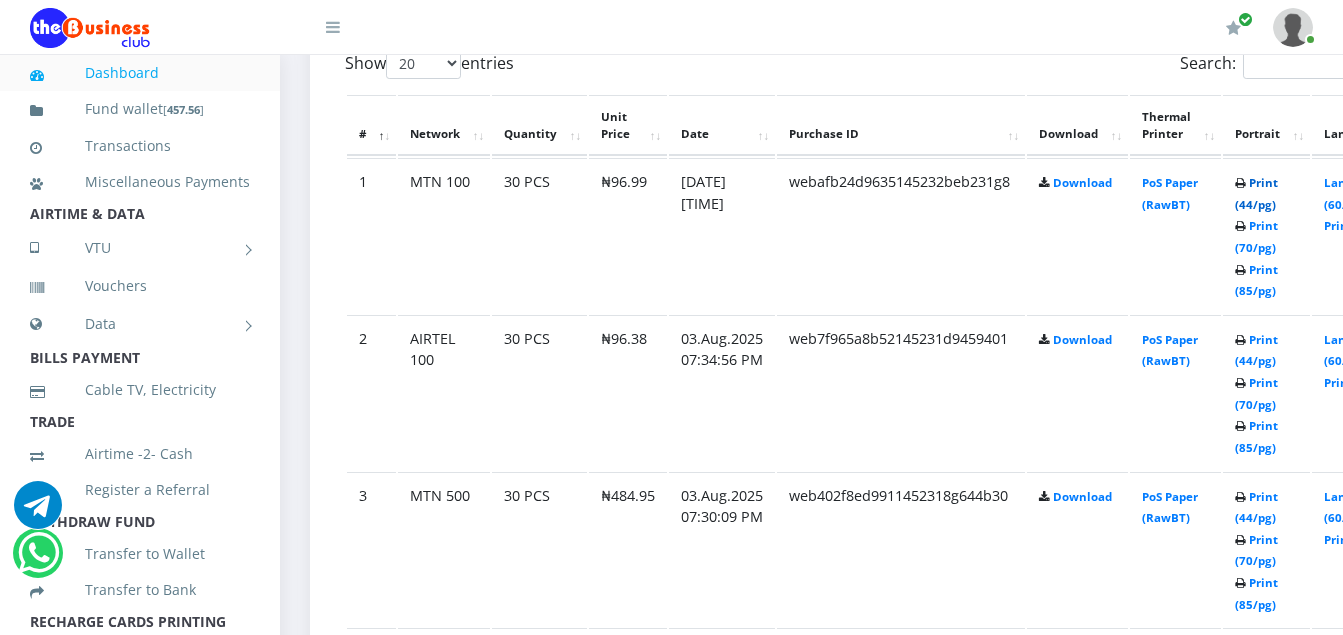 click on "Print (44/pg)" at bounding box center (1256, 193) 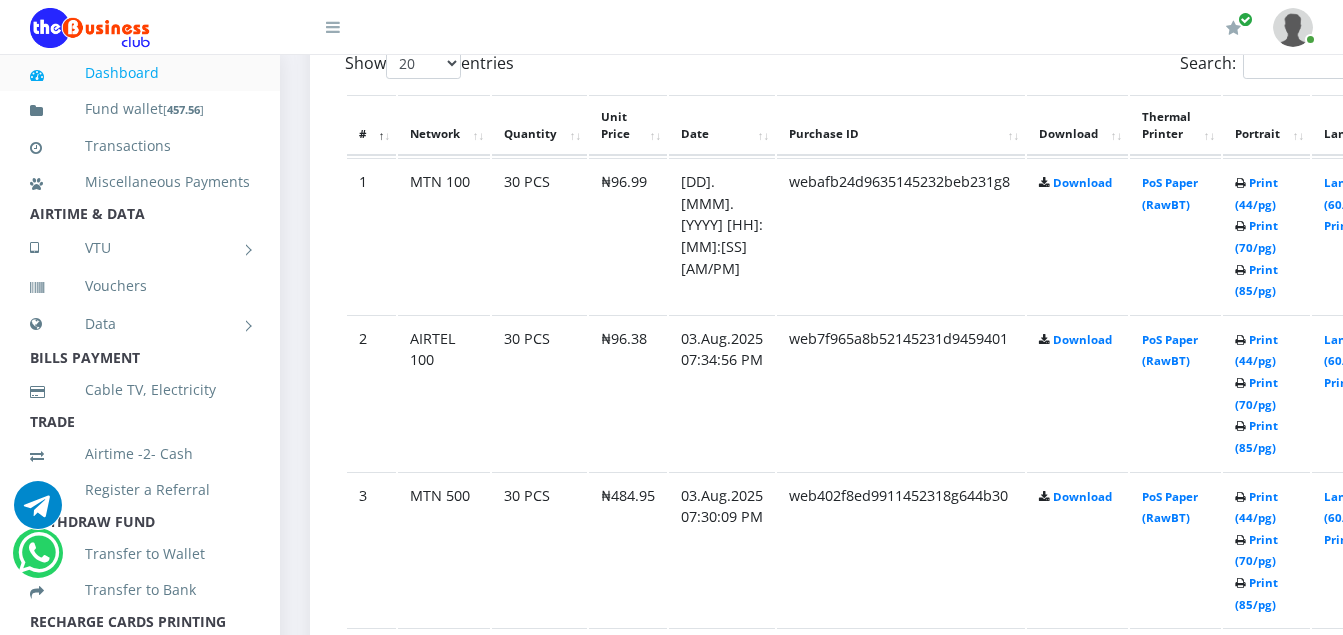 scroll, scrollTop: 0, scrollLeft: 0, axis: both 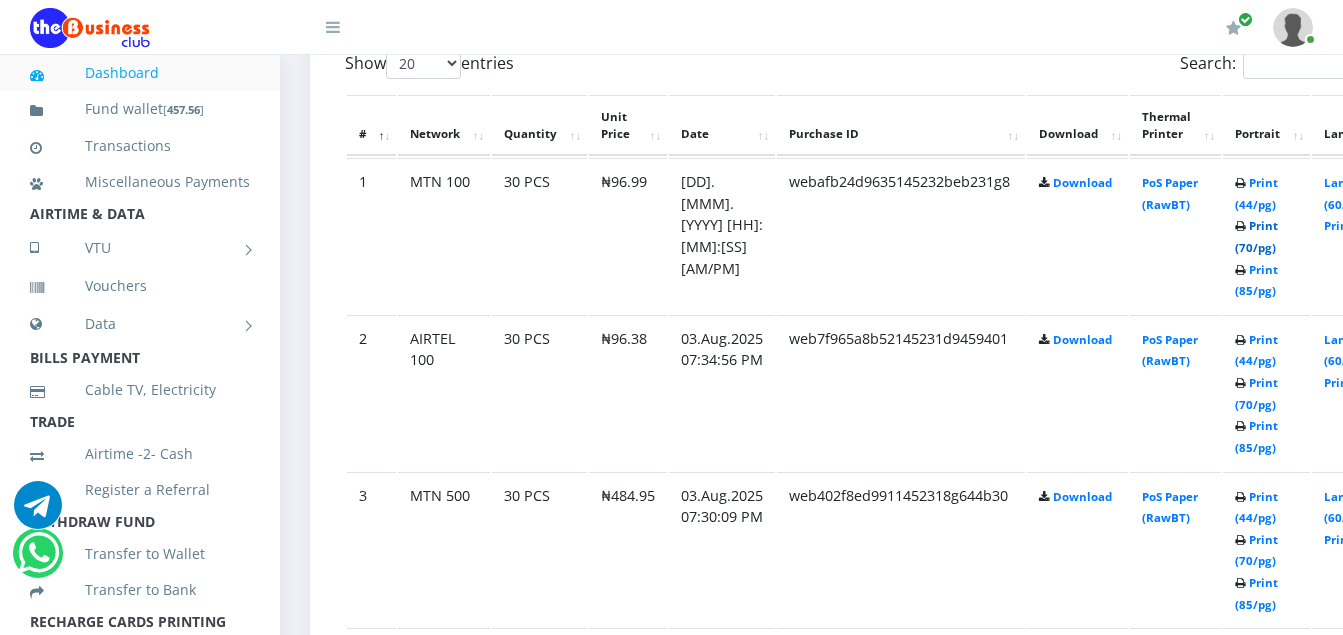 click on "Print (70/pg)" at bounding box center (1256, 236) 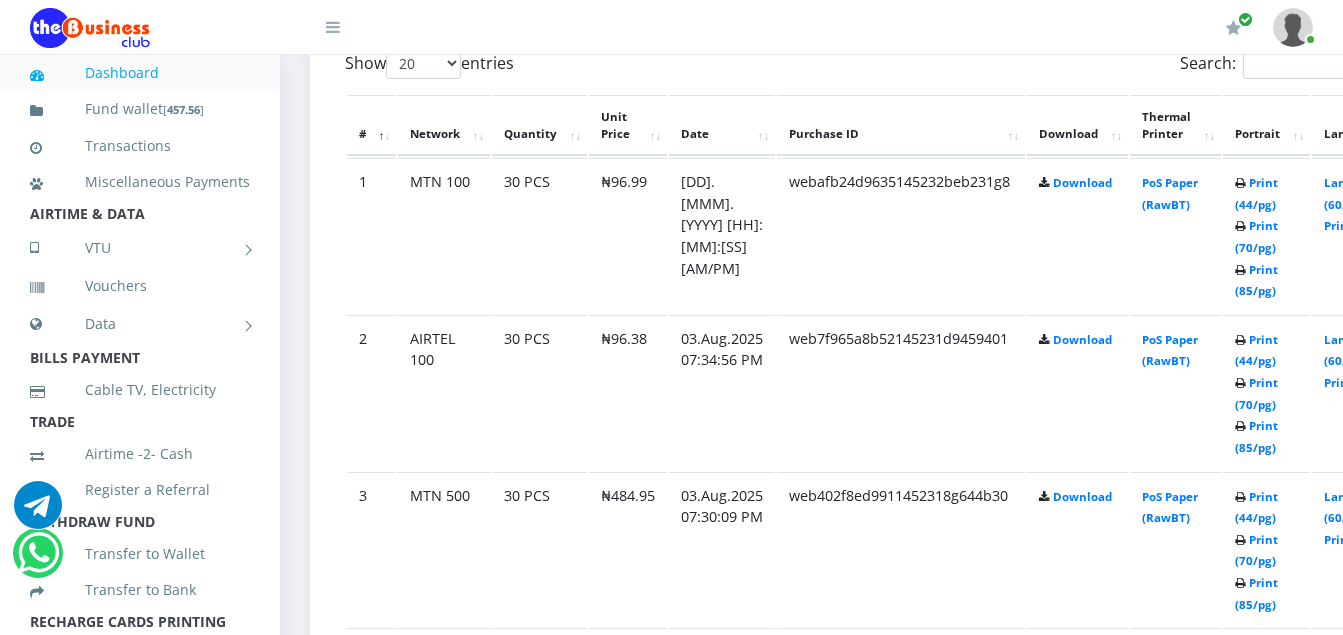 scroll, scrollTop: 0, scrollLeft: 0, axis: both 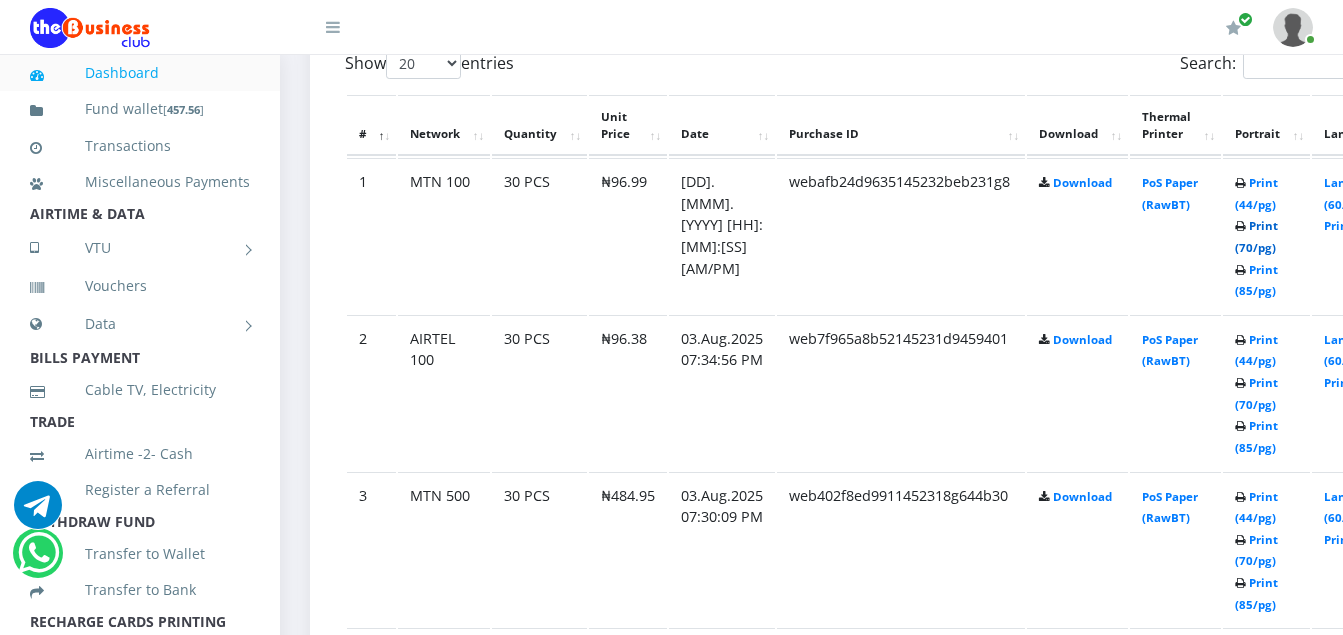 click on "Print (70/pg)" at bounding box center [1256, 236] 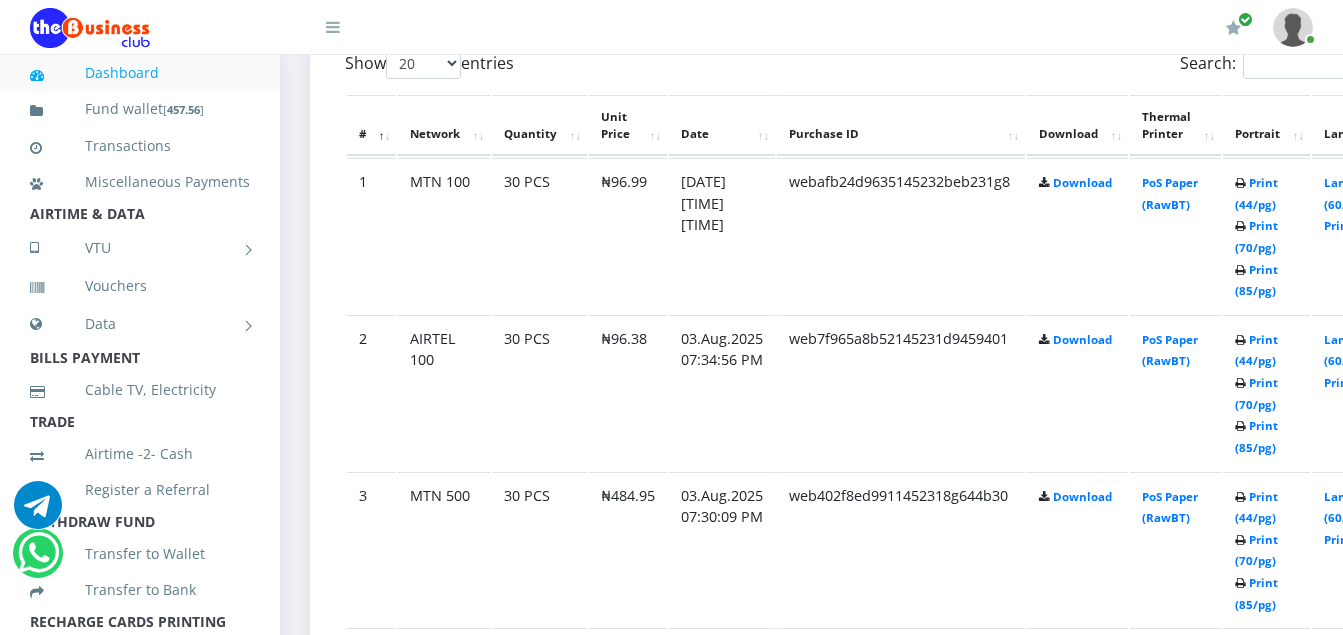 scroll, scrollTop: 0, scrollLeft: 0, axis: both 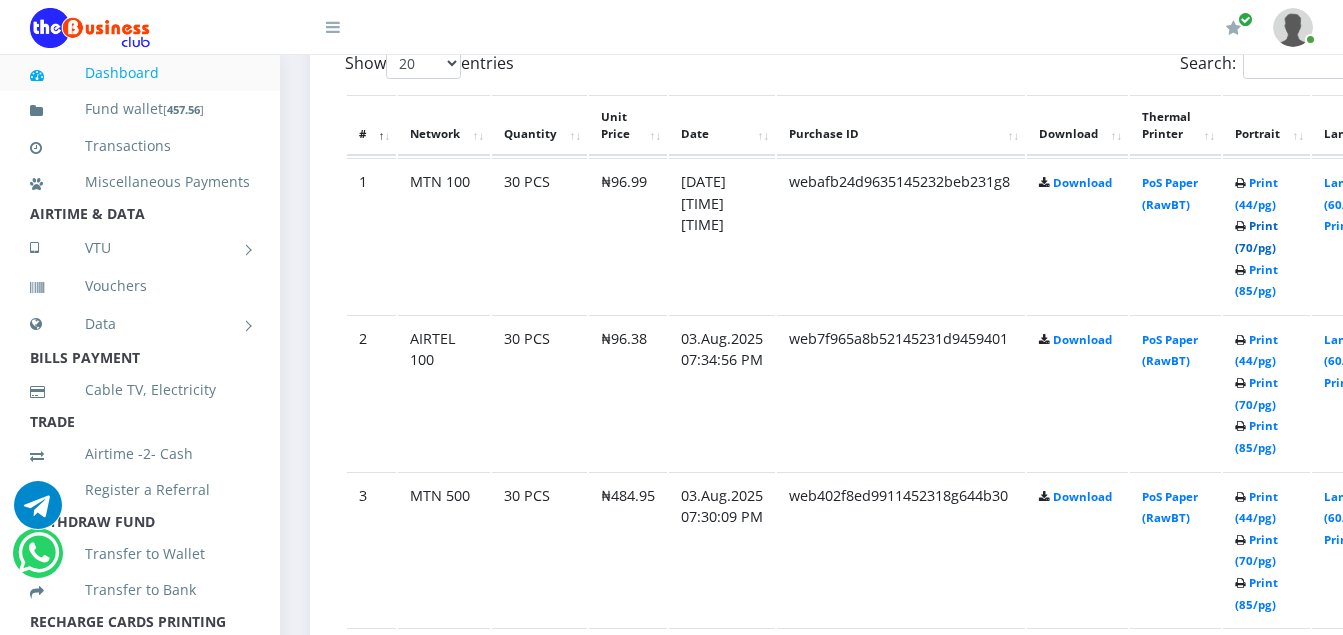 click on "Print (70/pg)" at bounding box center (1256, 236) 